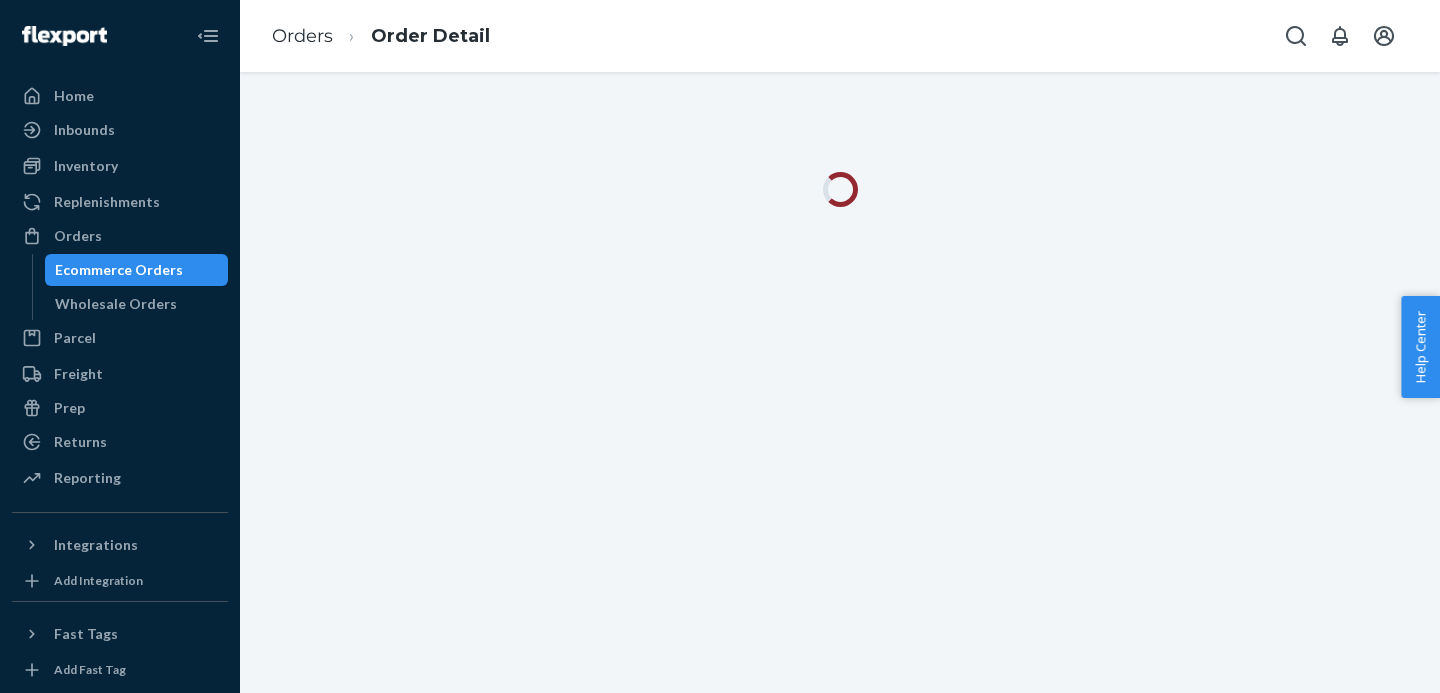 scroll, scrollTop: 0, scrollLeft: 0, axis: both 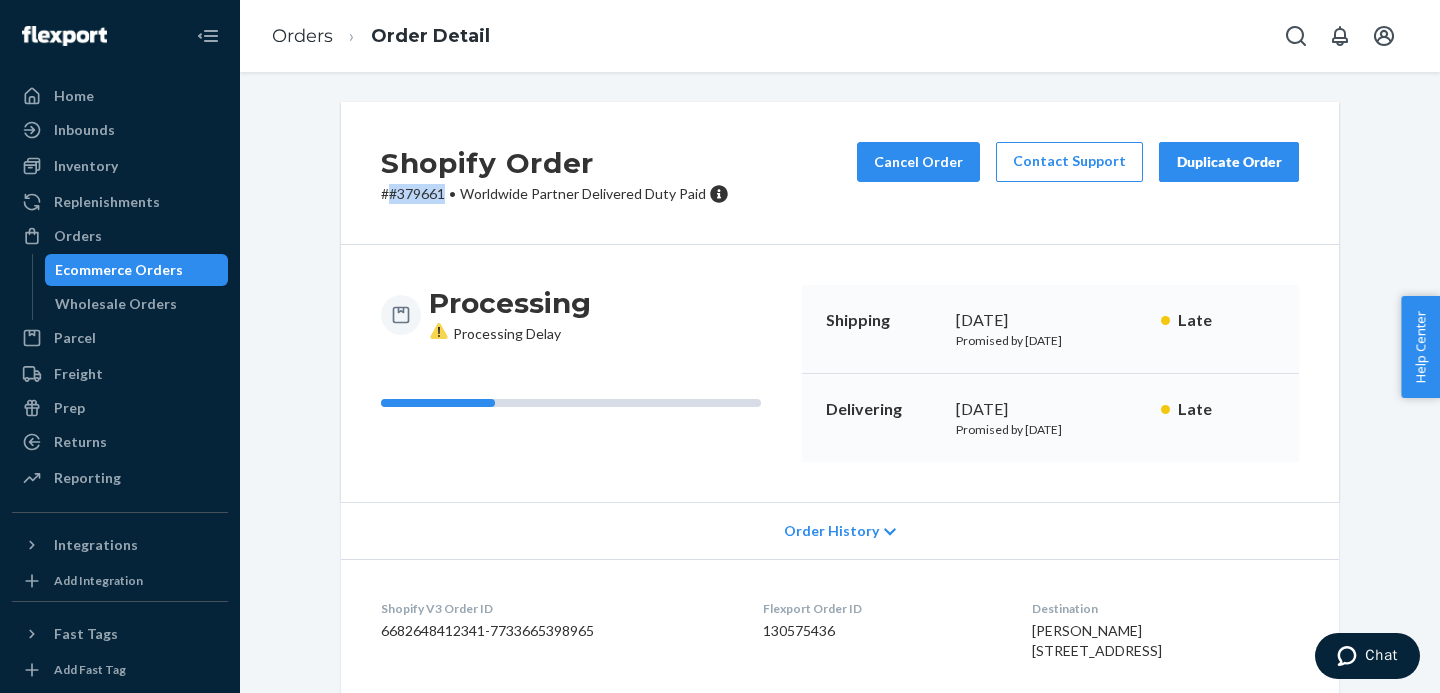 drag, startPoint x: 444, startPoint y: 195, endPoint x: 388, endPoint y: 204, distance: 56.718605 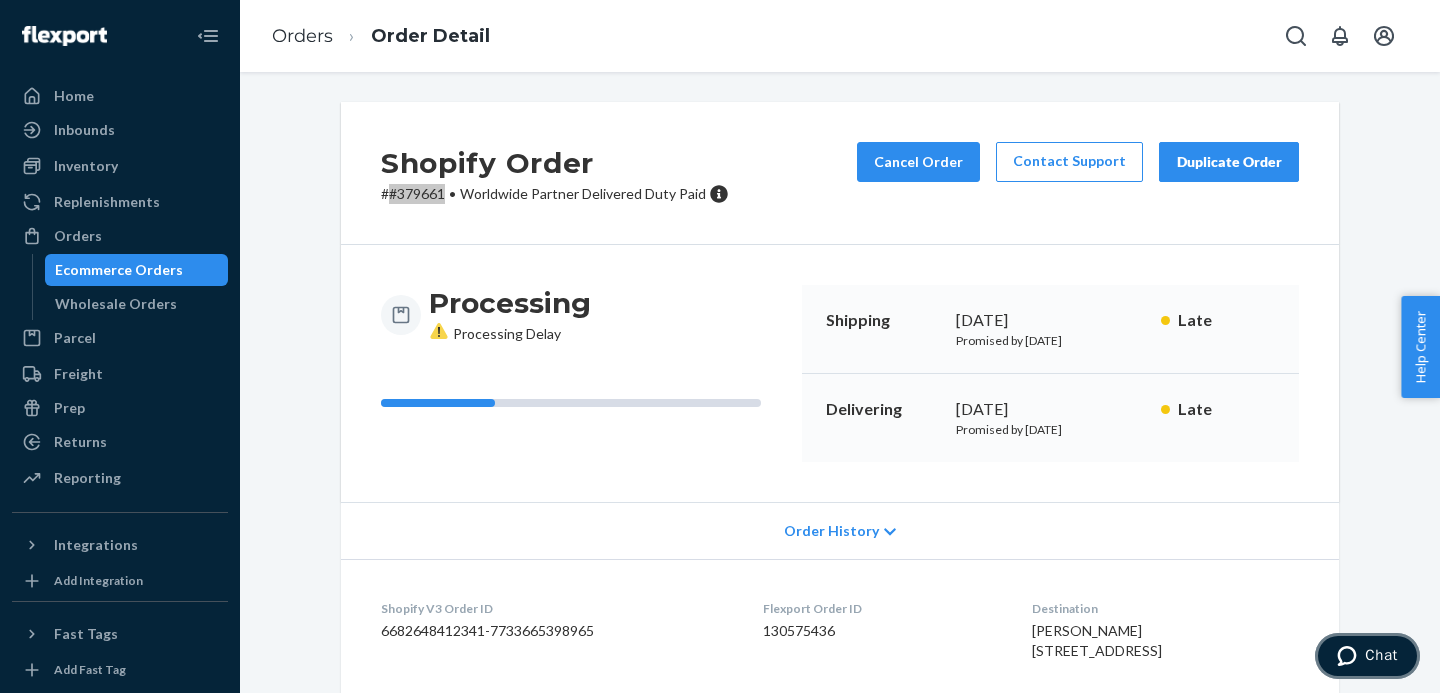 click on "Chat" at bounding box center [1367, 656] 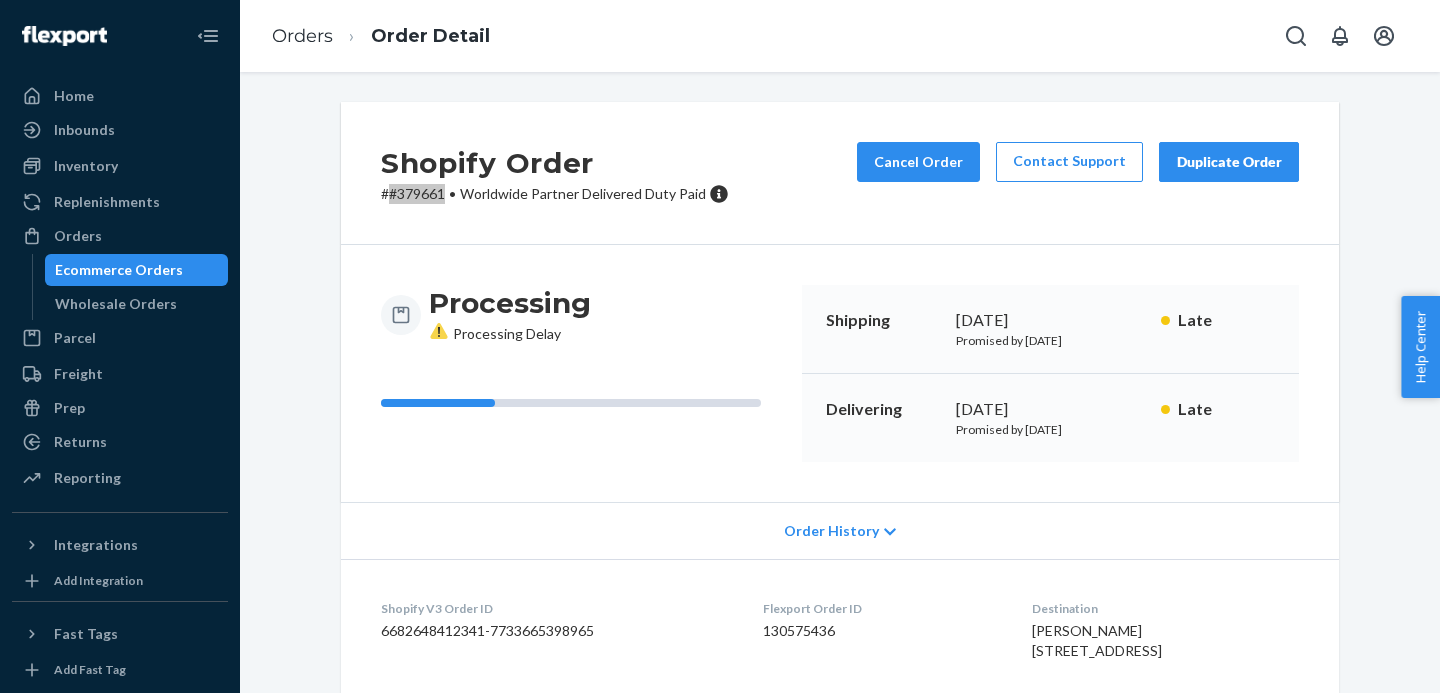 scroll, scrollTop: 0, scrollLeft: 0, axis: both 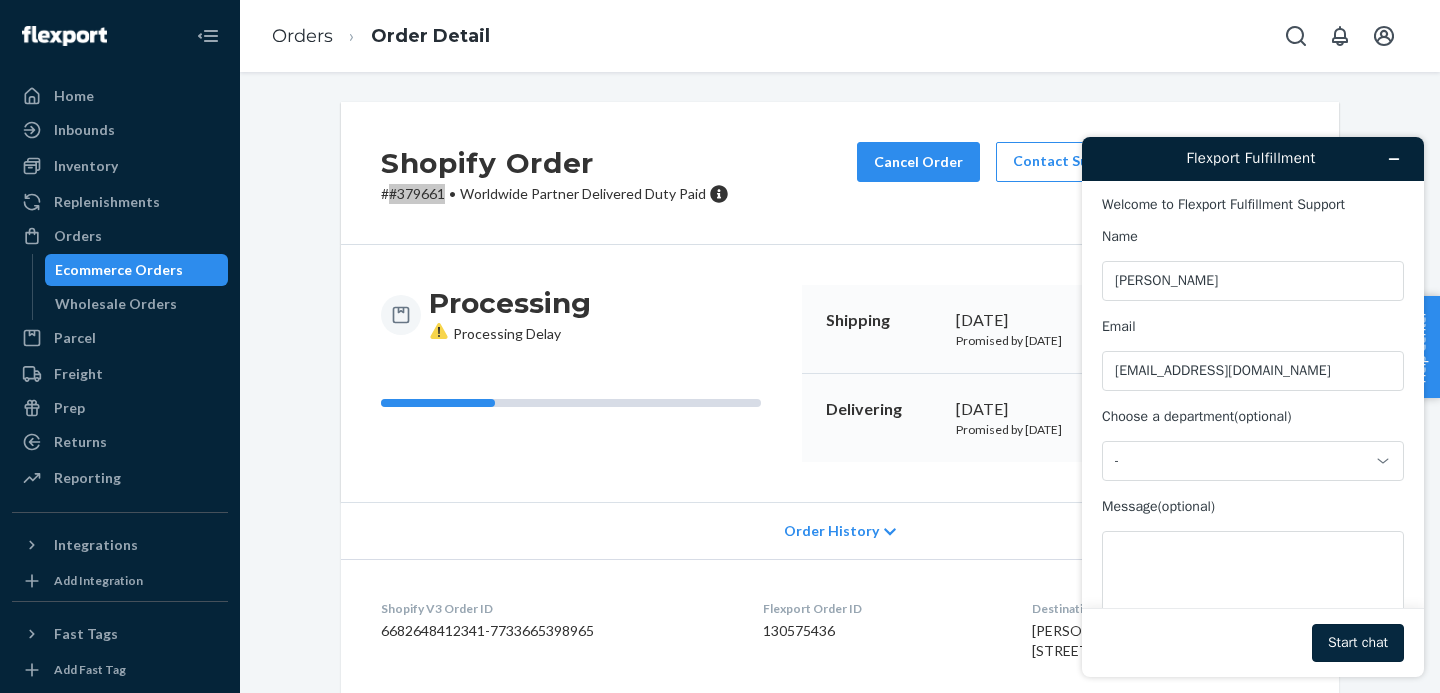 click on "Start chat" at bounding box center (1358, 643) 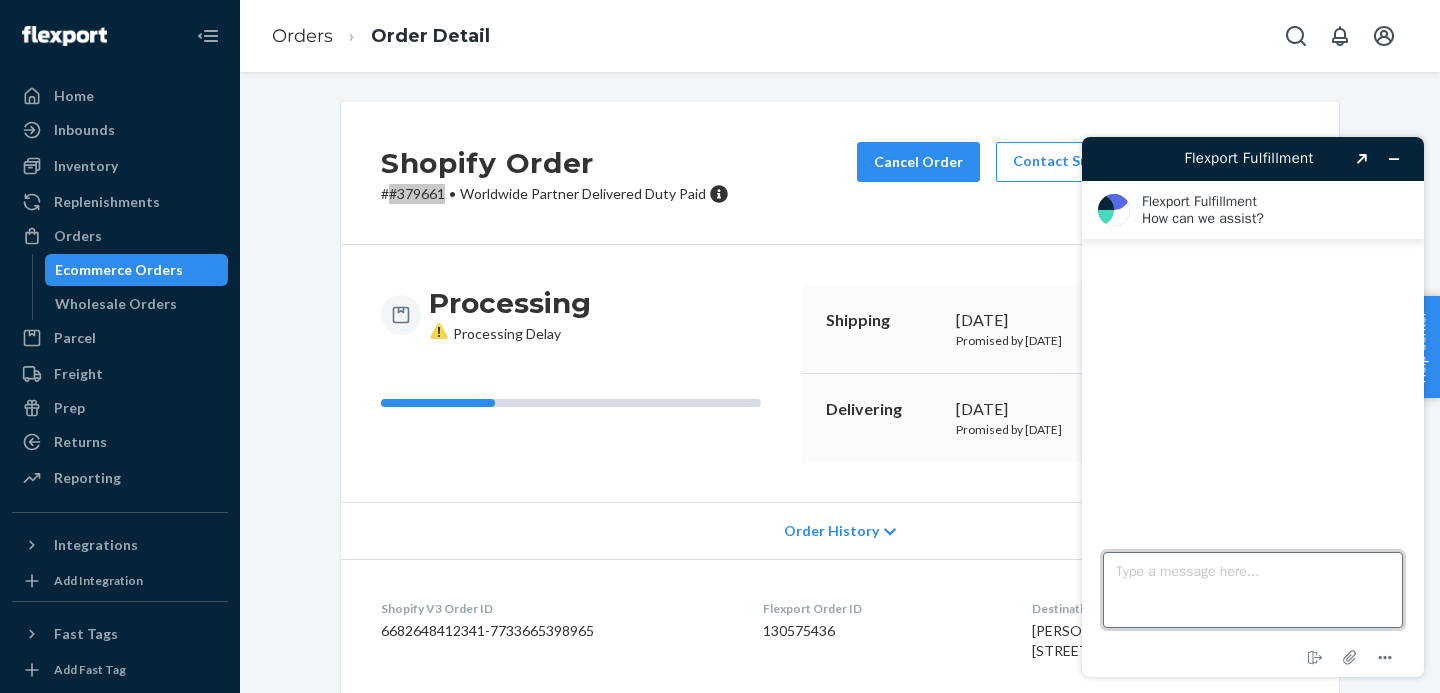 click on "Type a message here..." at bounding box center (1253, 590) 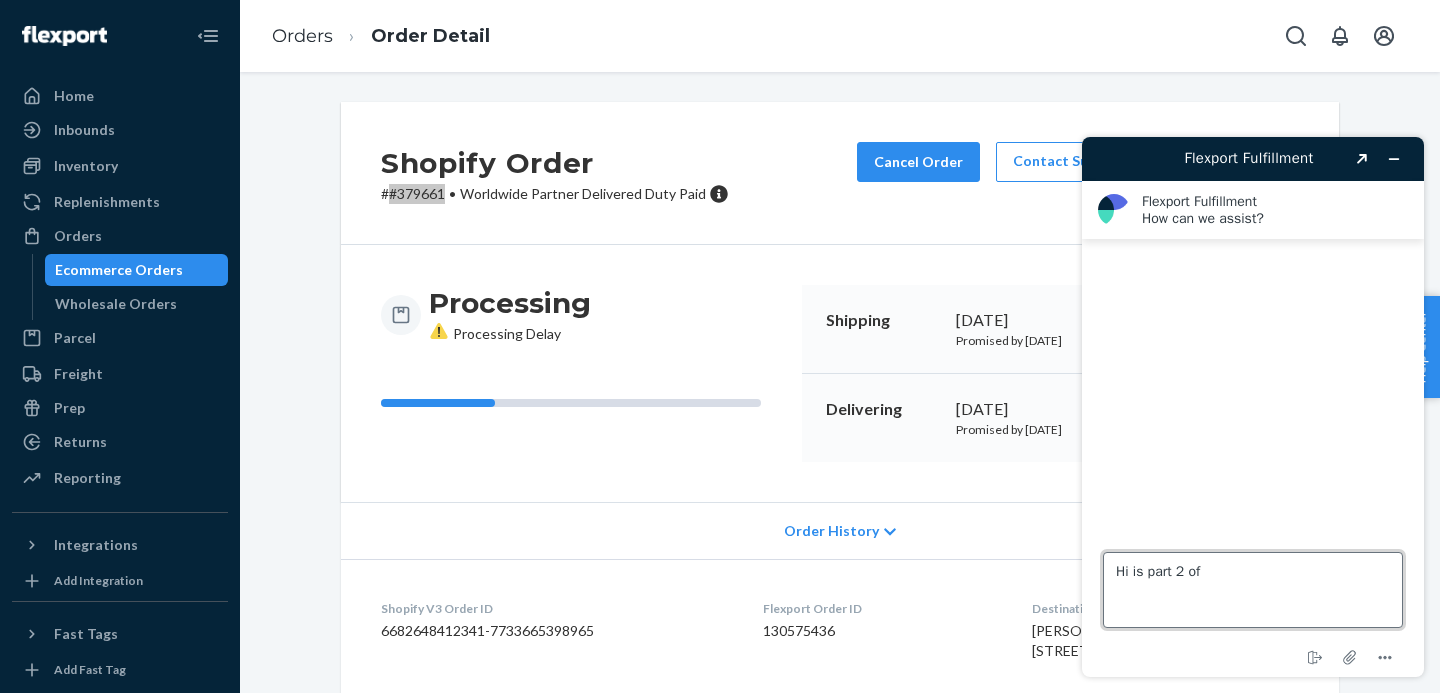 paste on "#379661" 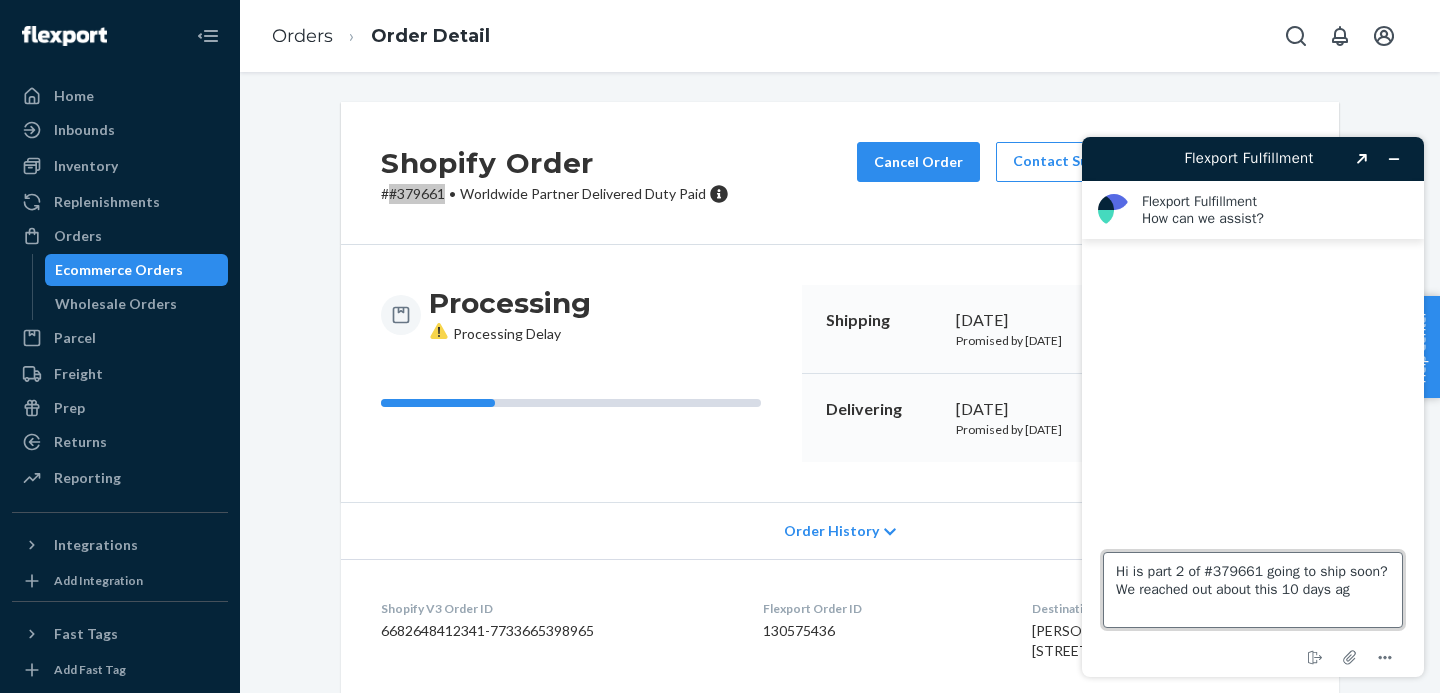 type on "Hi is part 2 of #379661 going to ship soon? We reached out about this [DATE]" 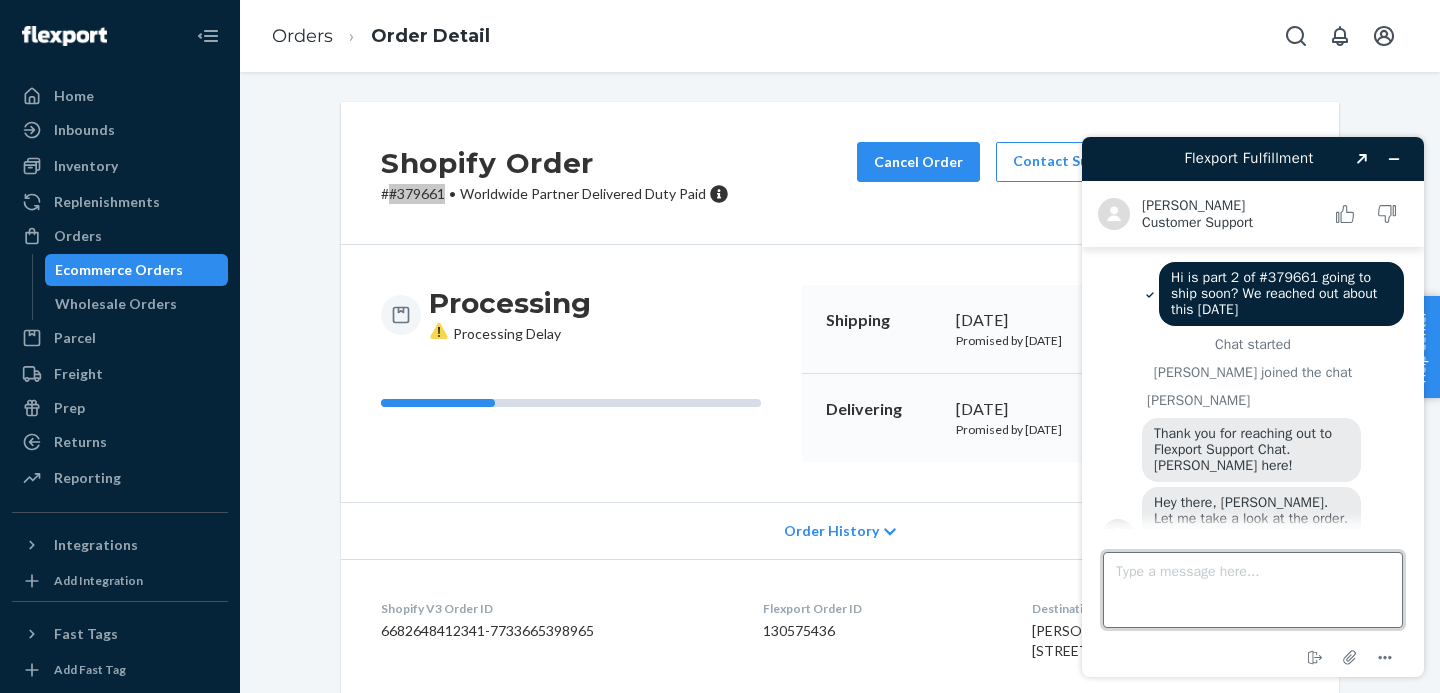 scroll, scrollTop: 27, scrollLeft: 0, axis: vertical 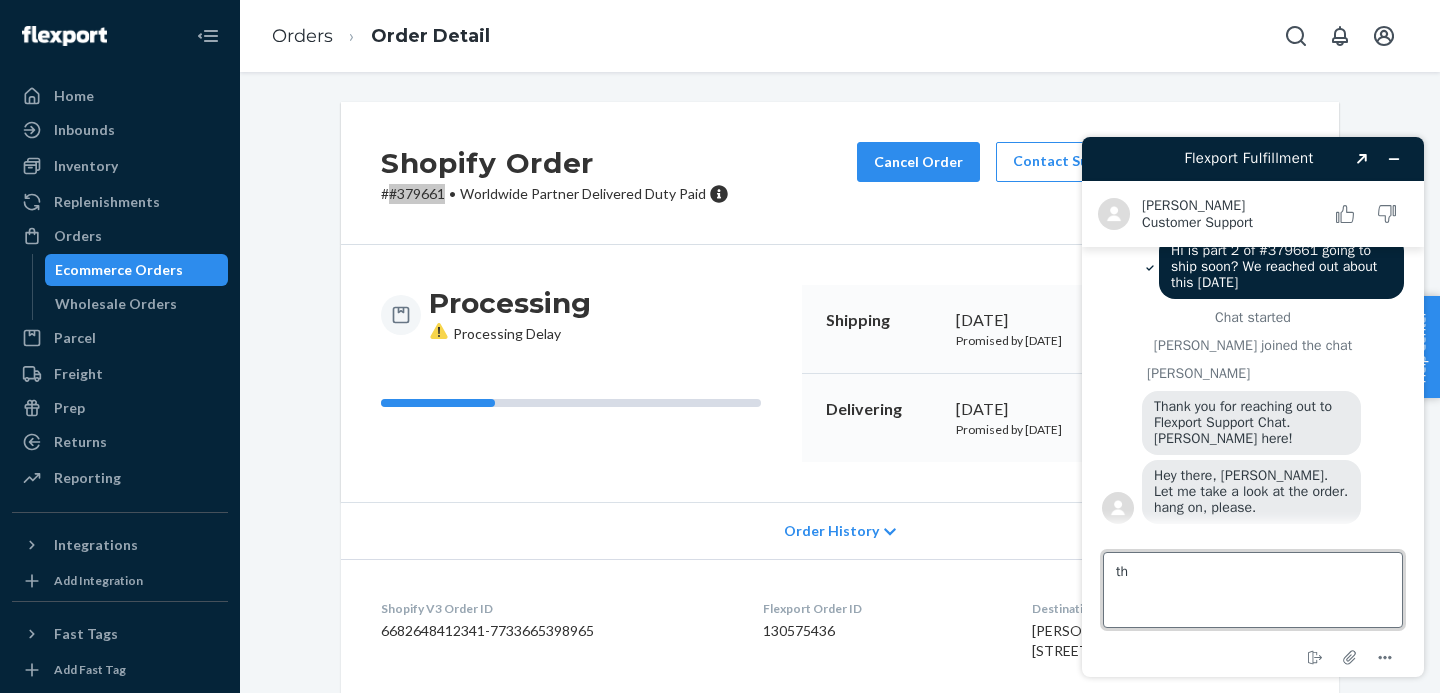 type on "t" 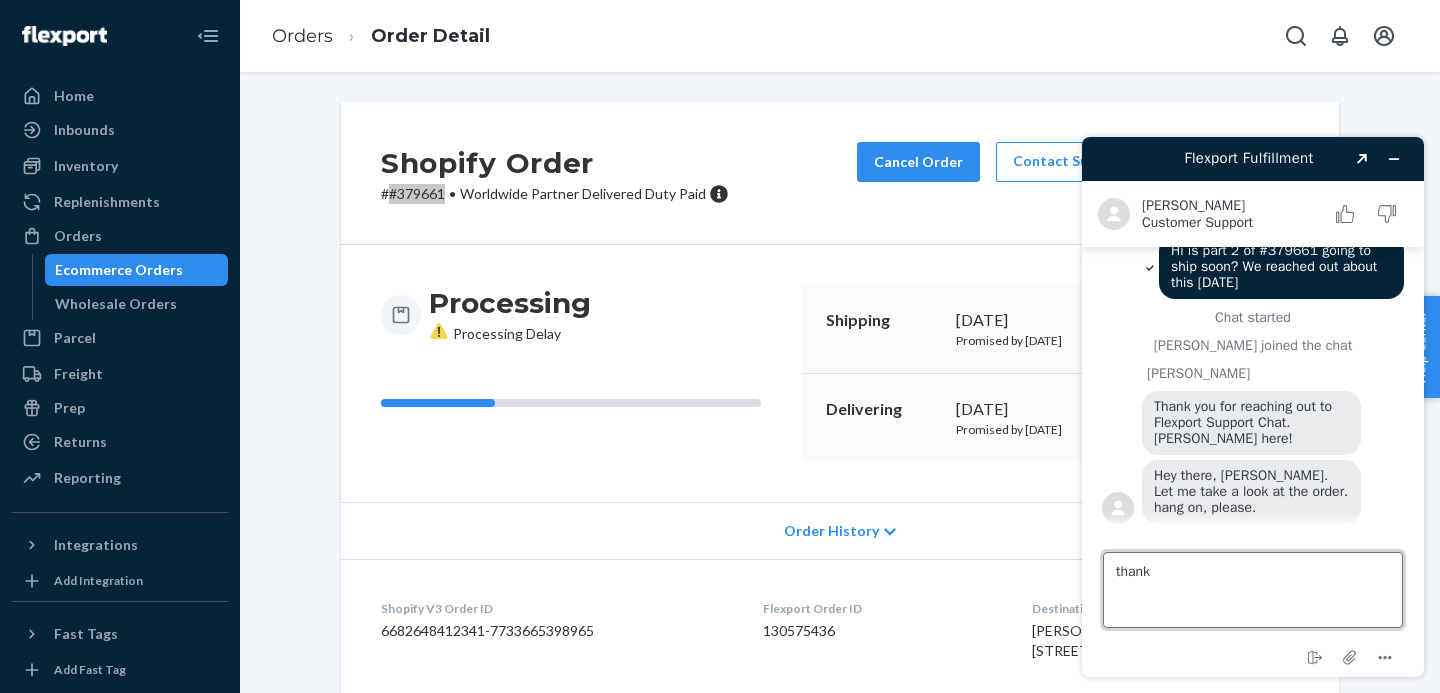 type on "thanks" 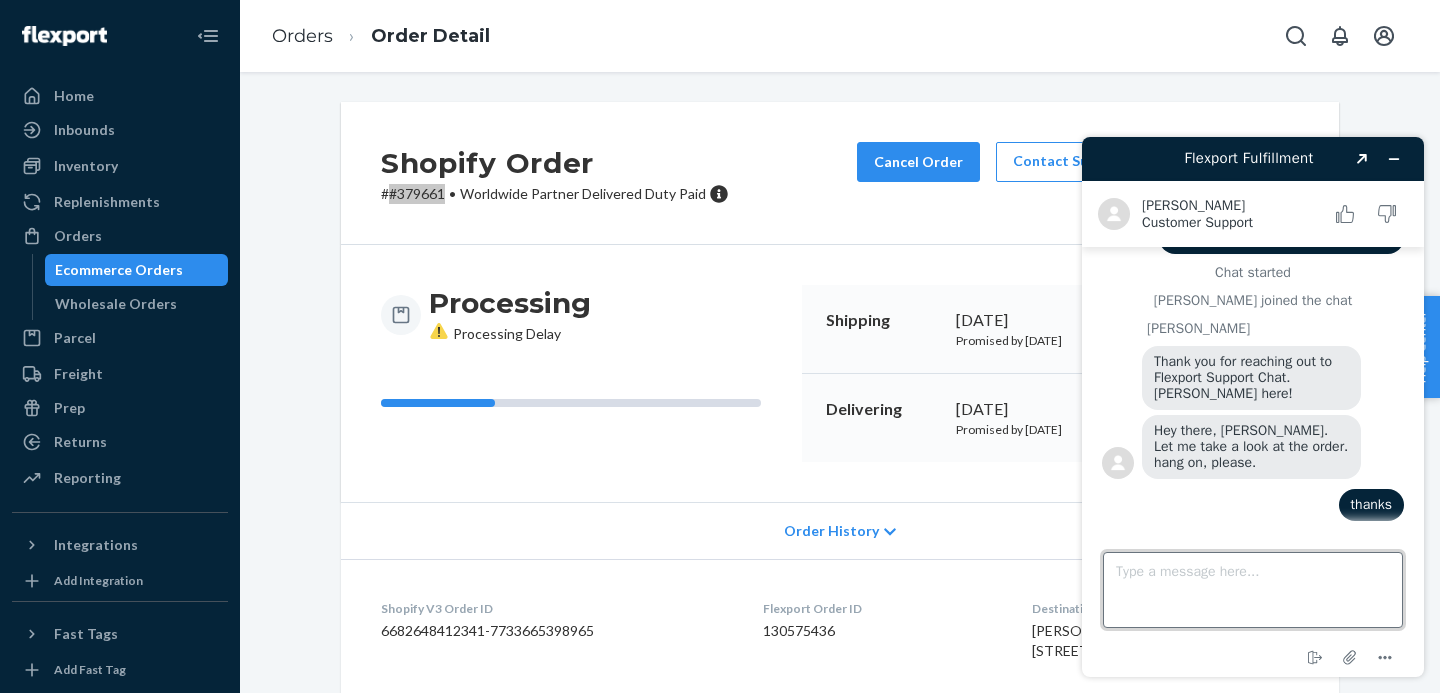 scroll, scrollTop: 69, scrollLeft: 0, axis: vertical 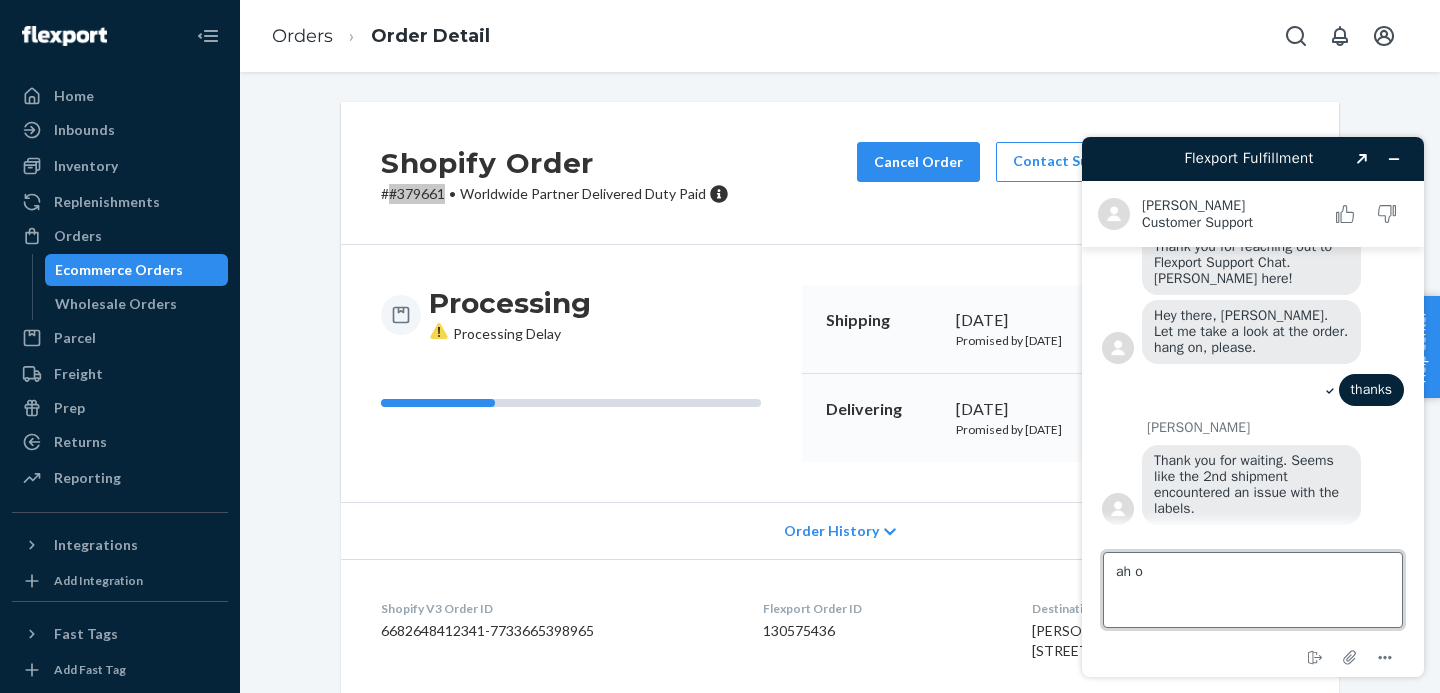 type on "ah ok" 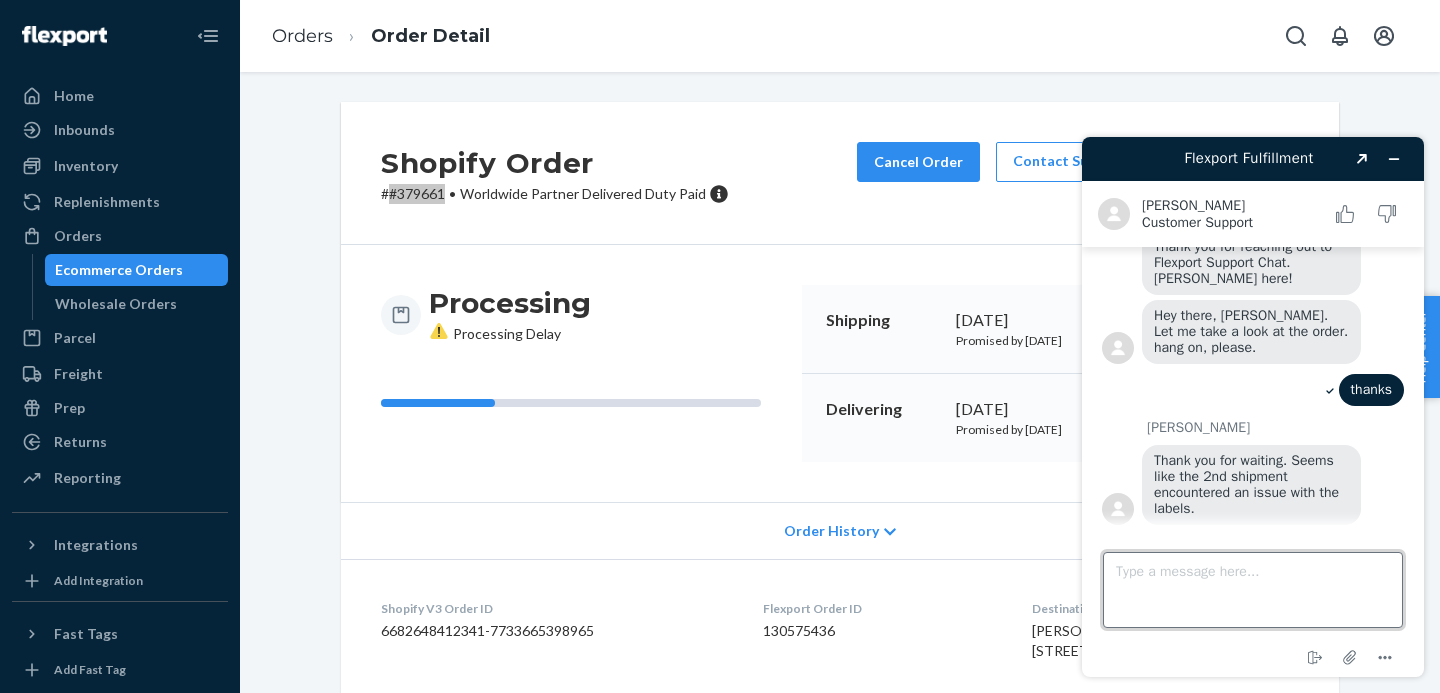 scroll, scrollTop: 229, scrollLeft: 0, axis: vertical 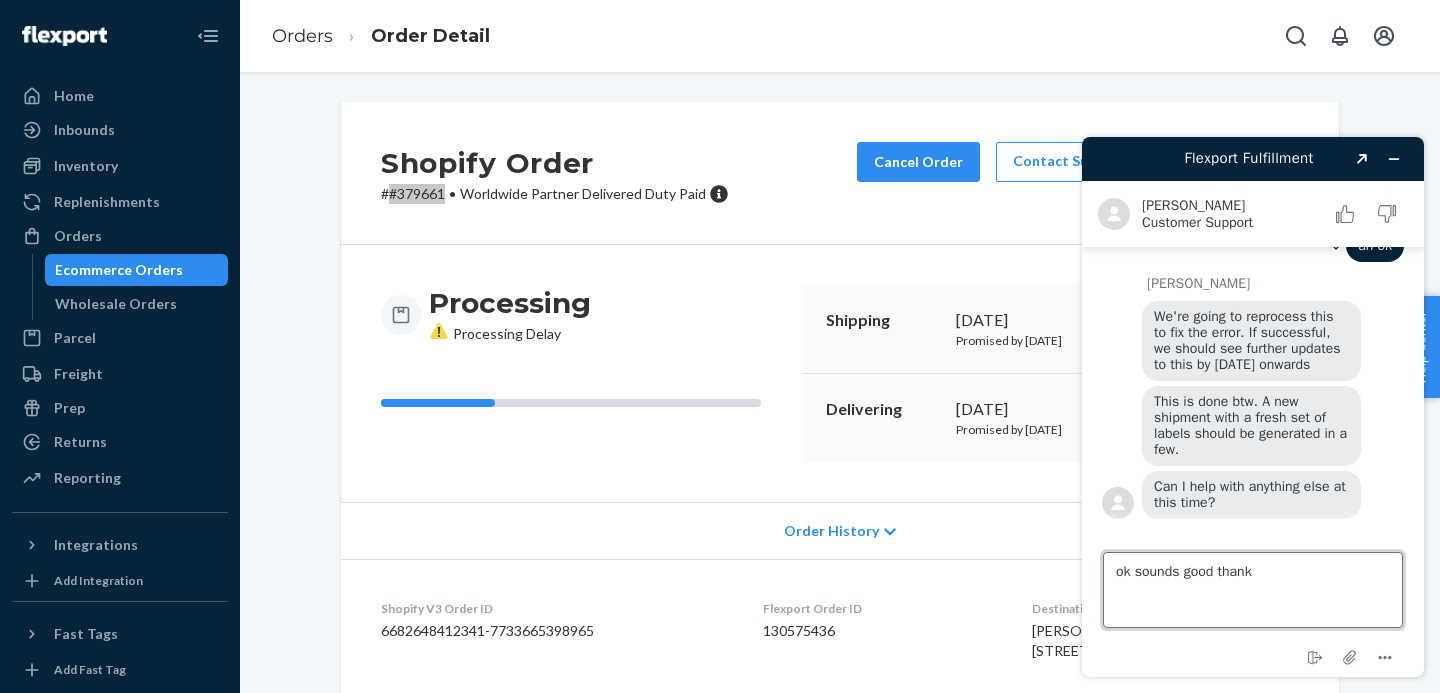type on "ok sounds good thanks" 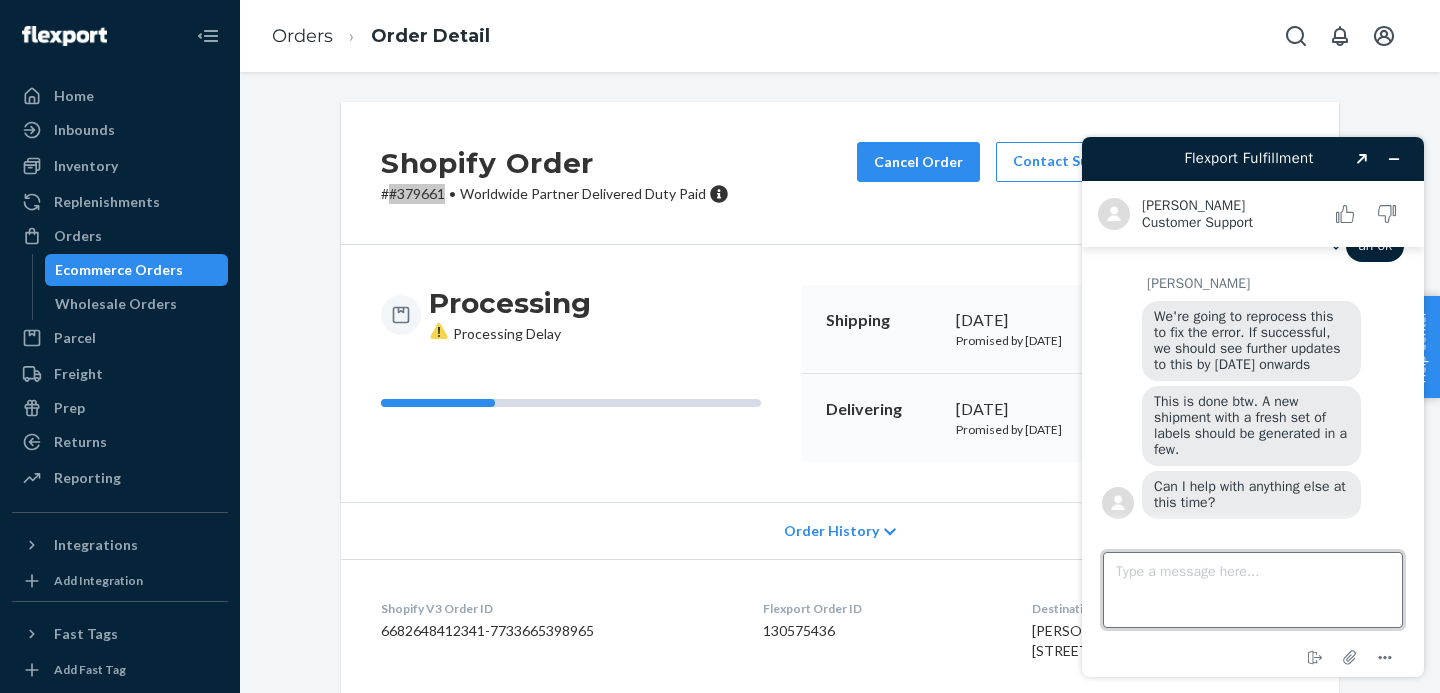 scroll, scrollTop: 542, scrollLeft: 0, axis: vertical 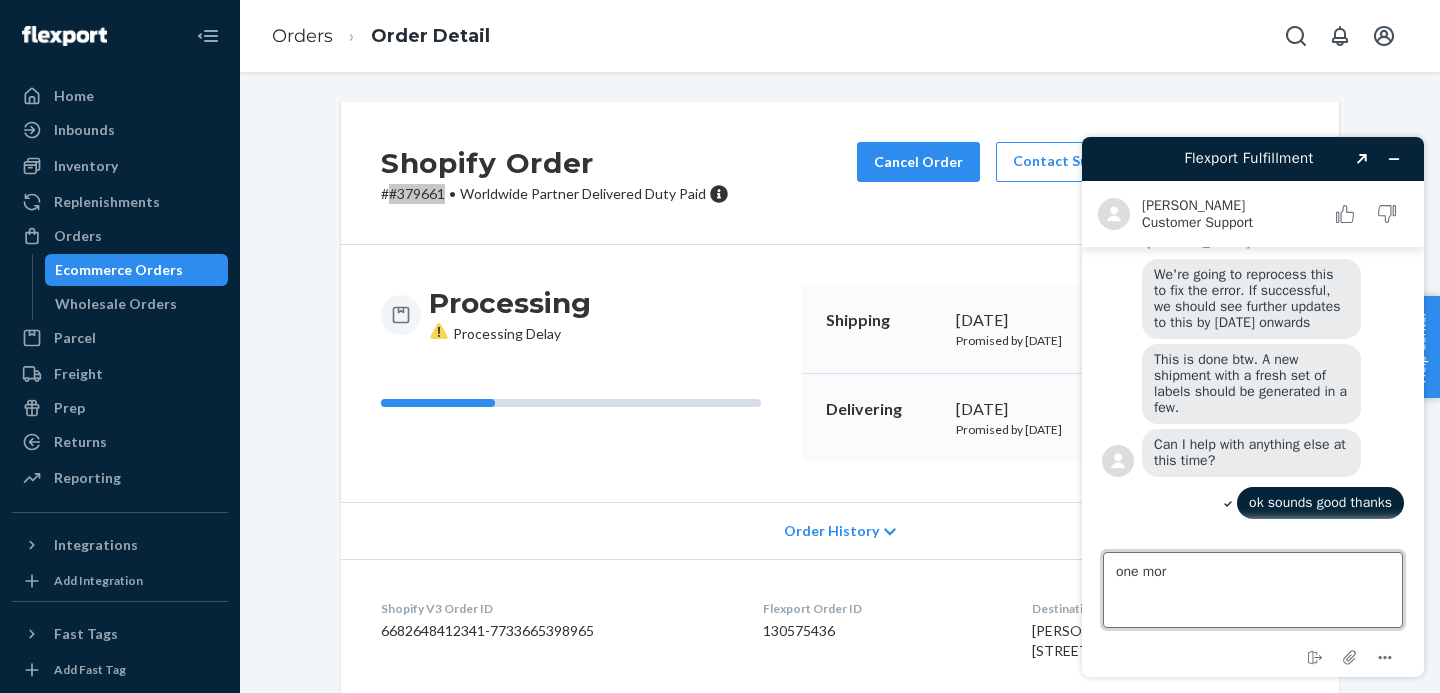 type on "one more" 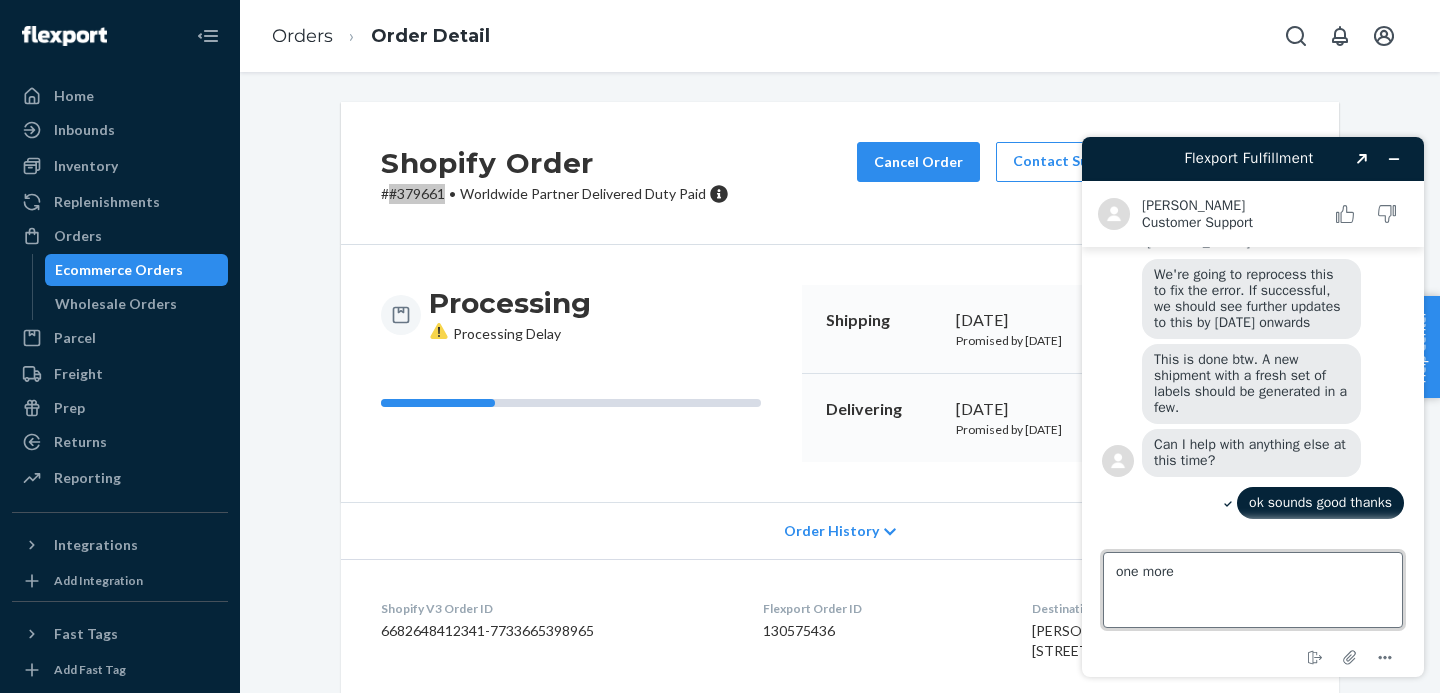 type 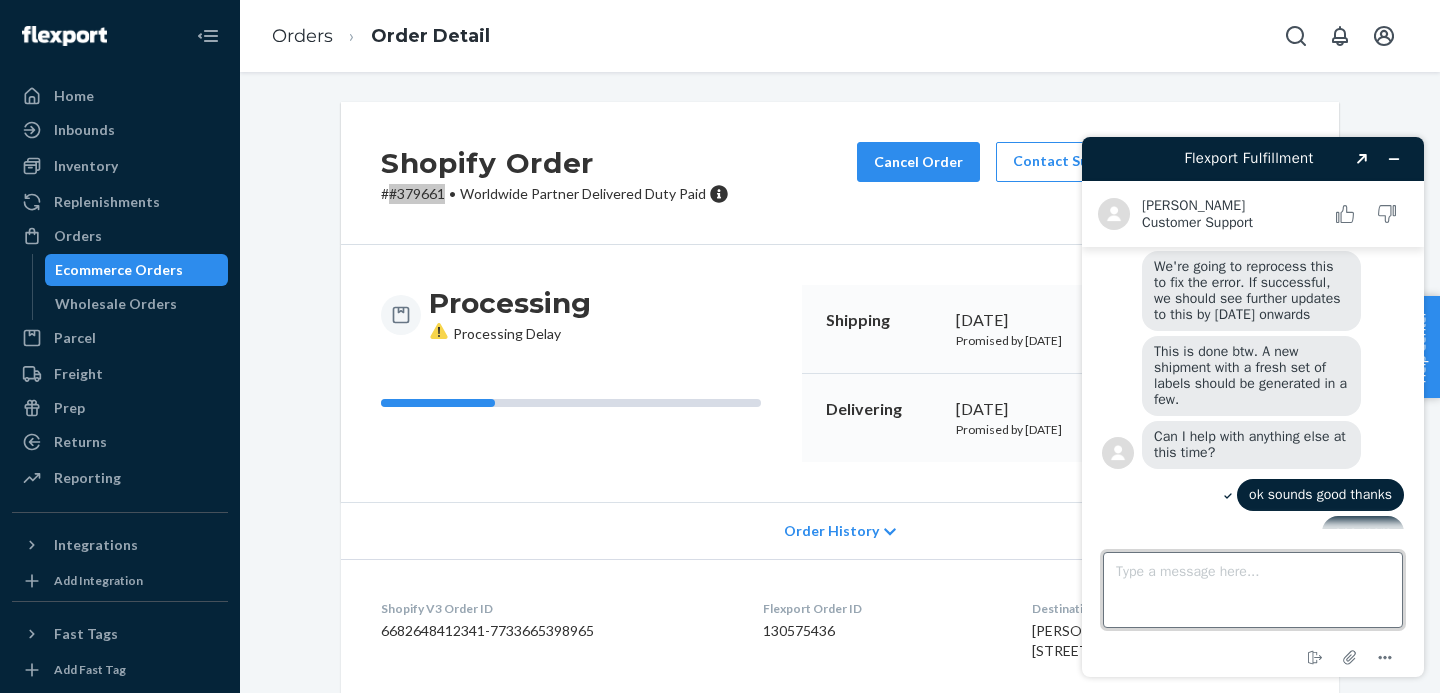 scroll, scrollTop: 579, scrollLeft: 0, axis: vertical 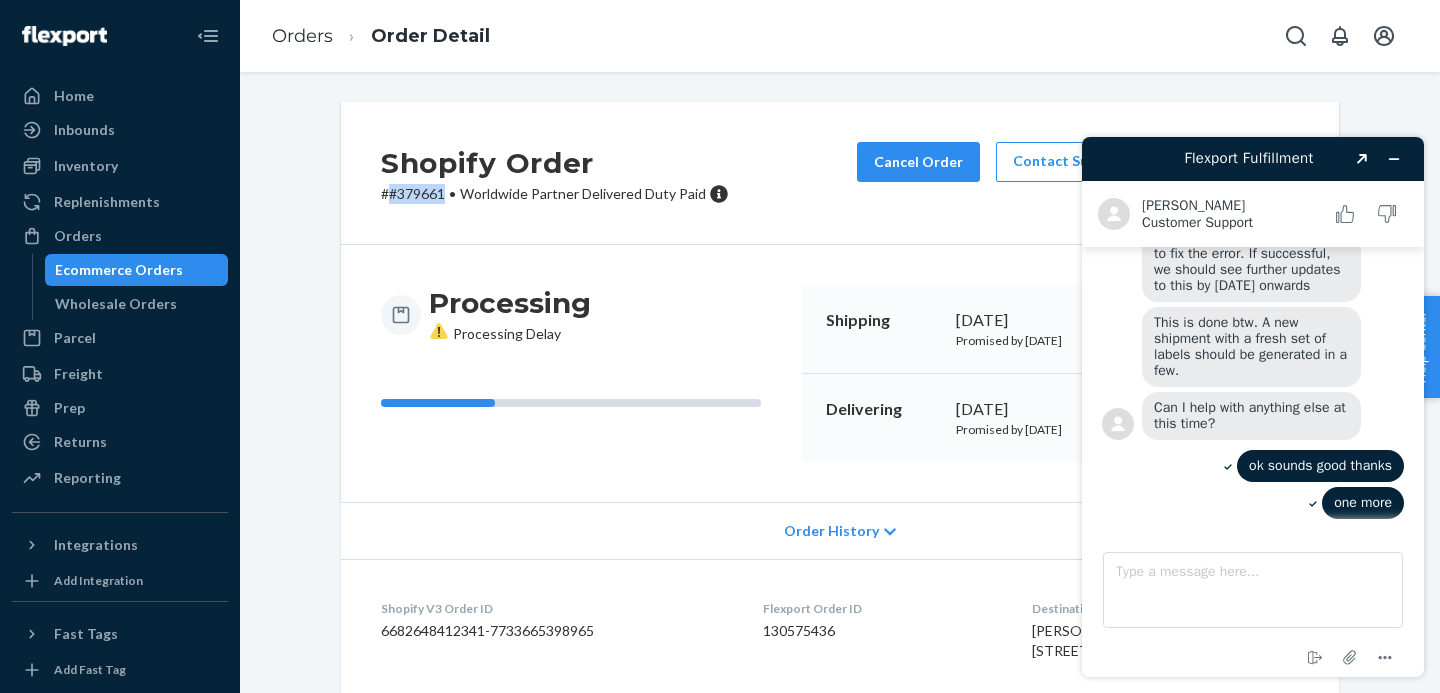 click on "Ecommerce Orders" at bounding box center [119, 270] 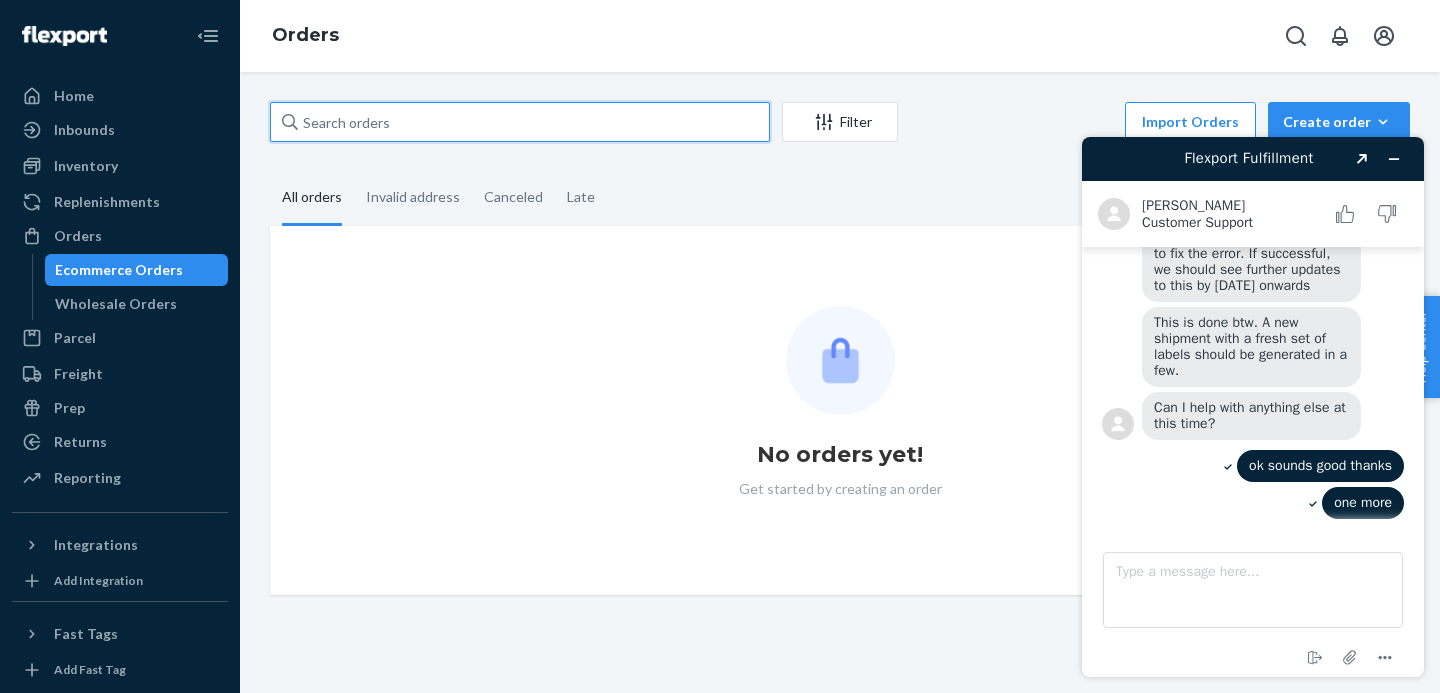 click at bounding box center (520, 122) 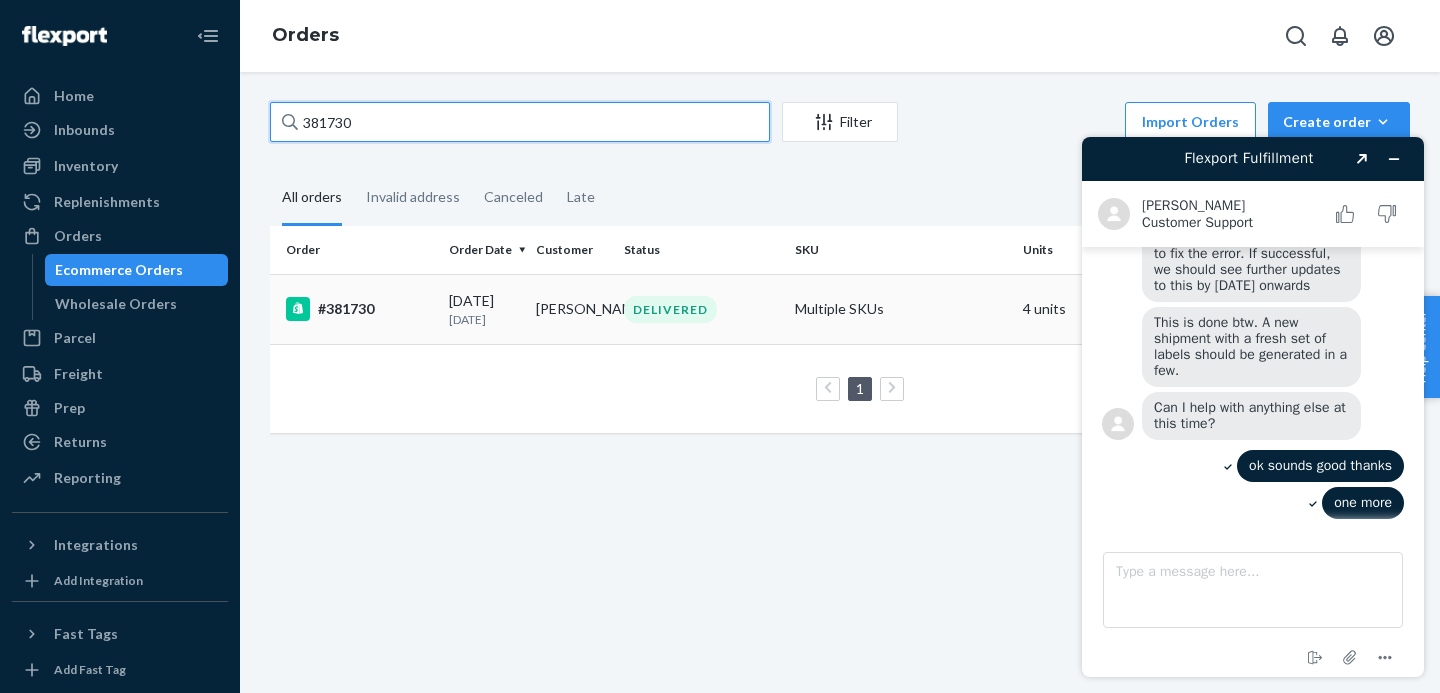 type on "381730" 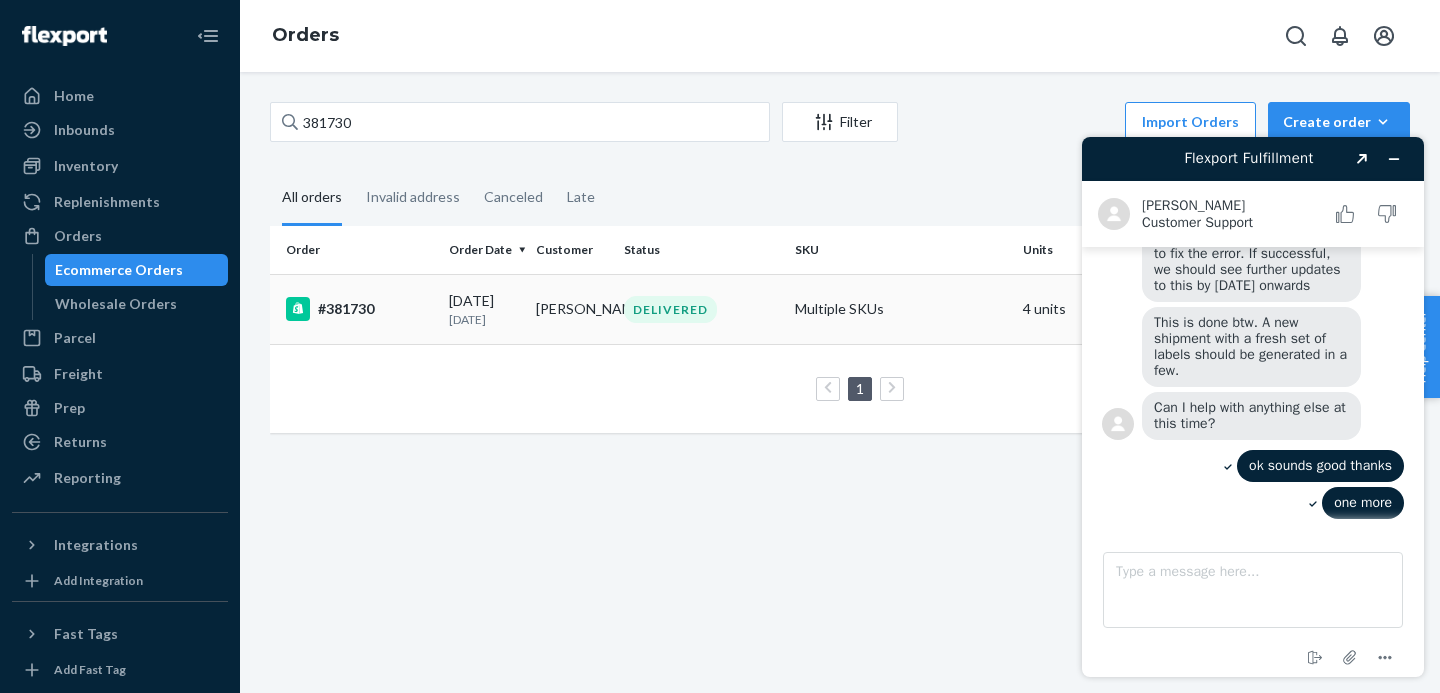 click on "[PERSON_NAME]" at bounding box center [571, 309] 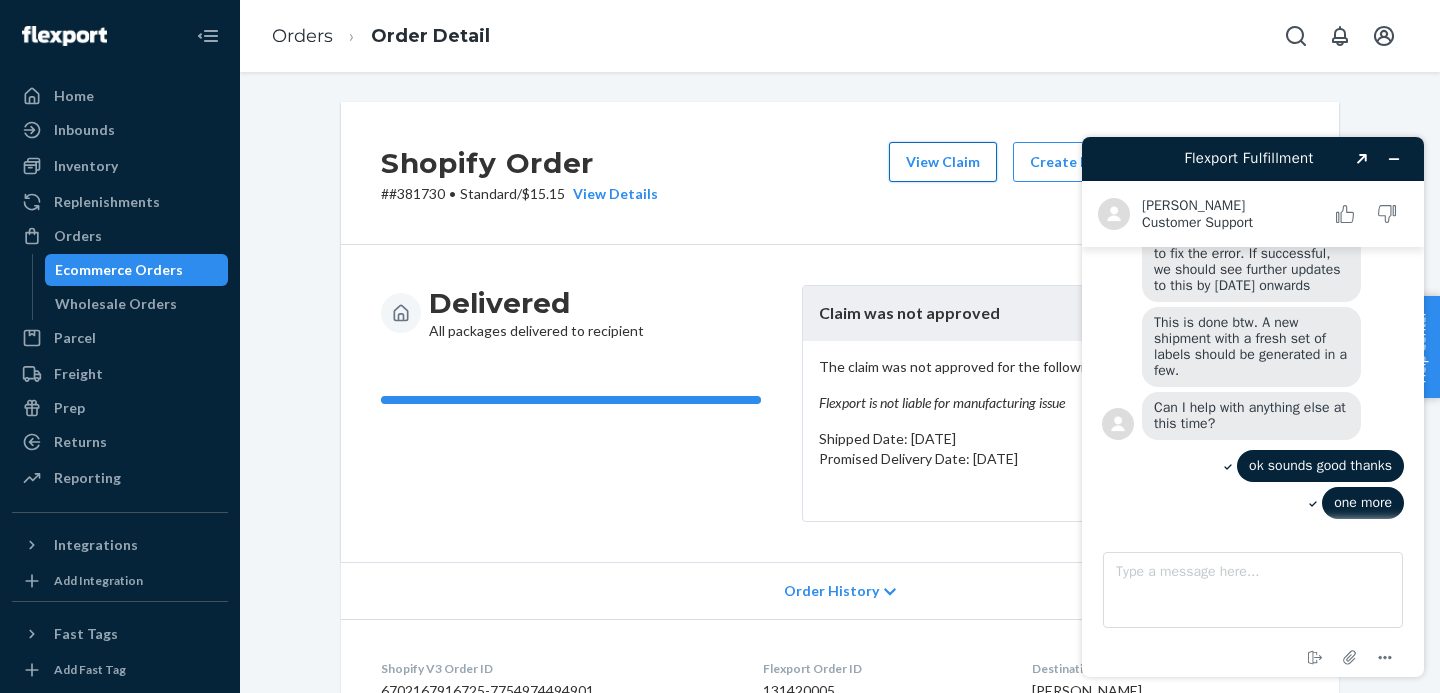 click on "View Claim" at bounding box center [943, 162] 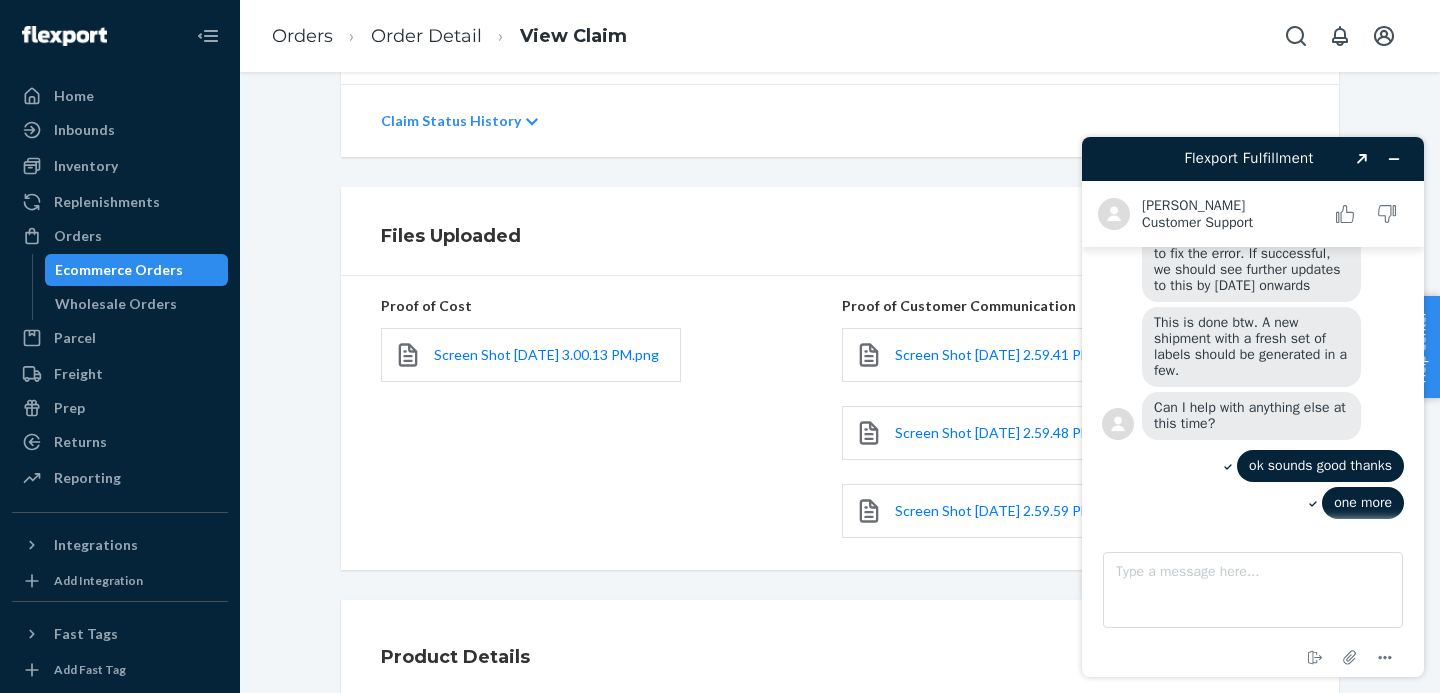 scroll, scrollTop: 399, scrollLeft: 0, axis: vertical 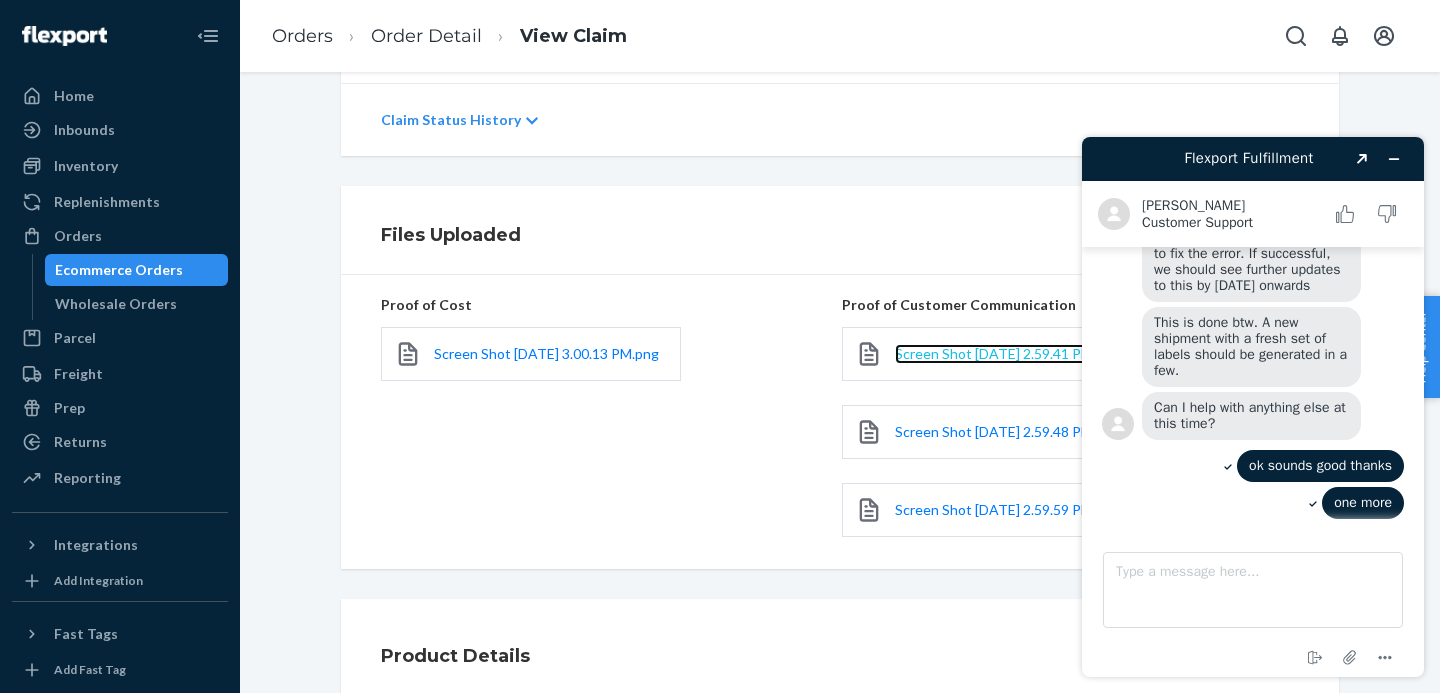click on "Screen Shot [DATE] 2.59.41 PM.png" at bounding box center [1007, 353] 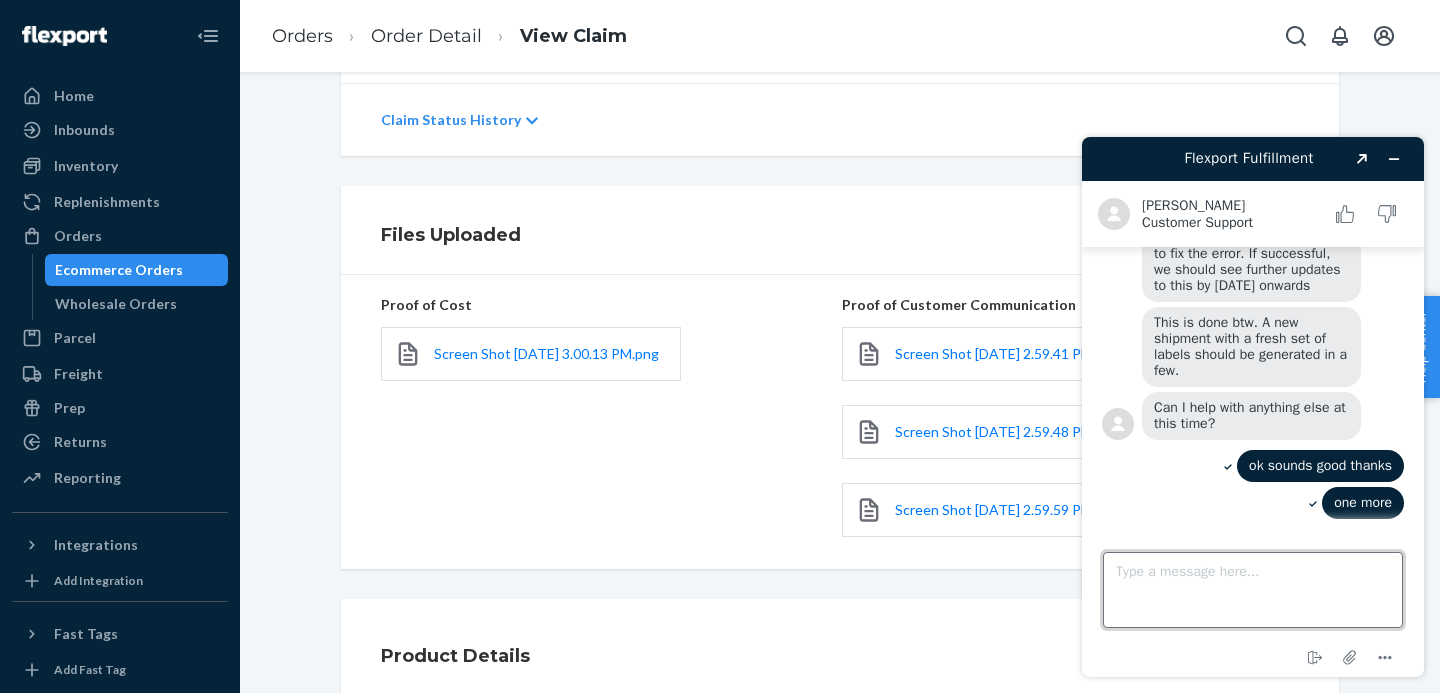 click on "Type a message here..." at bounding box center [1253, 590] 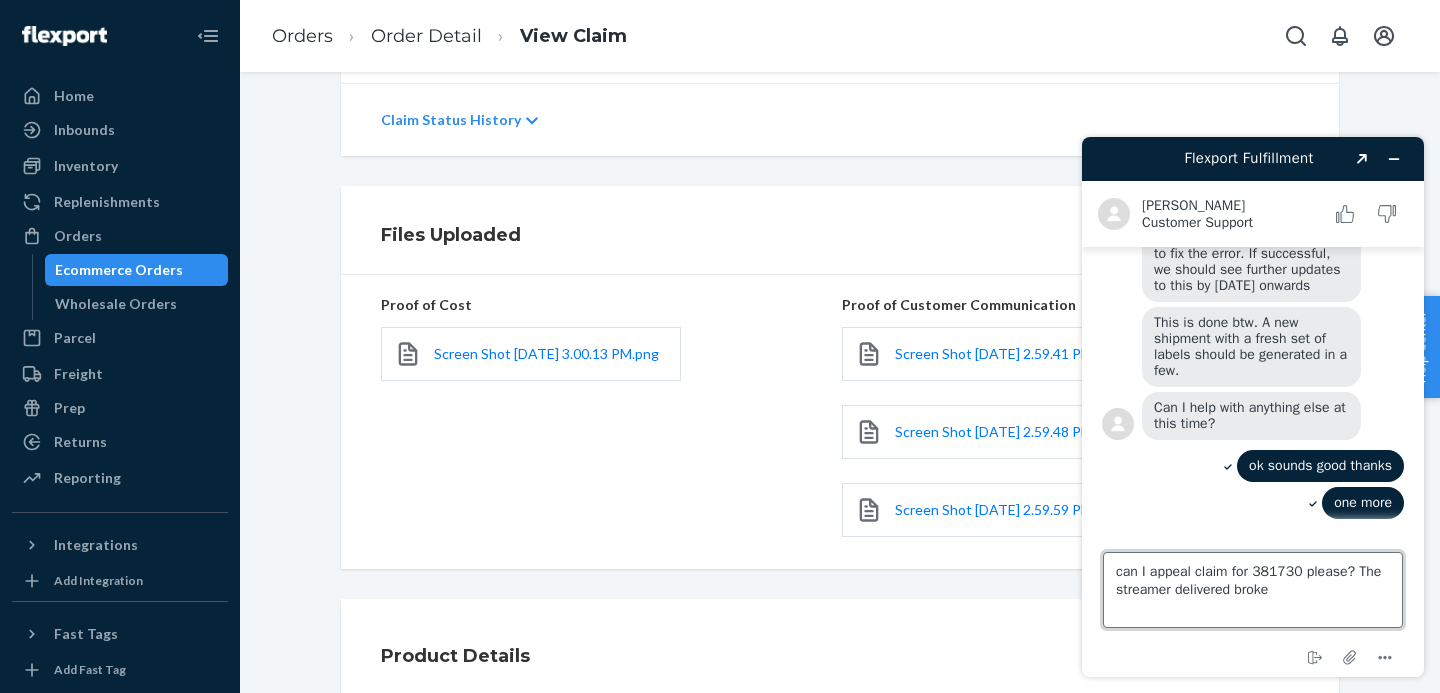 type on "can I appeal claim for 381730 please? The streamer delivered broken" 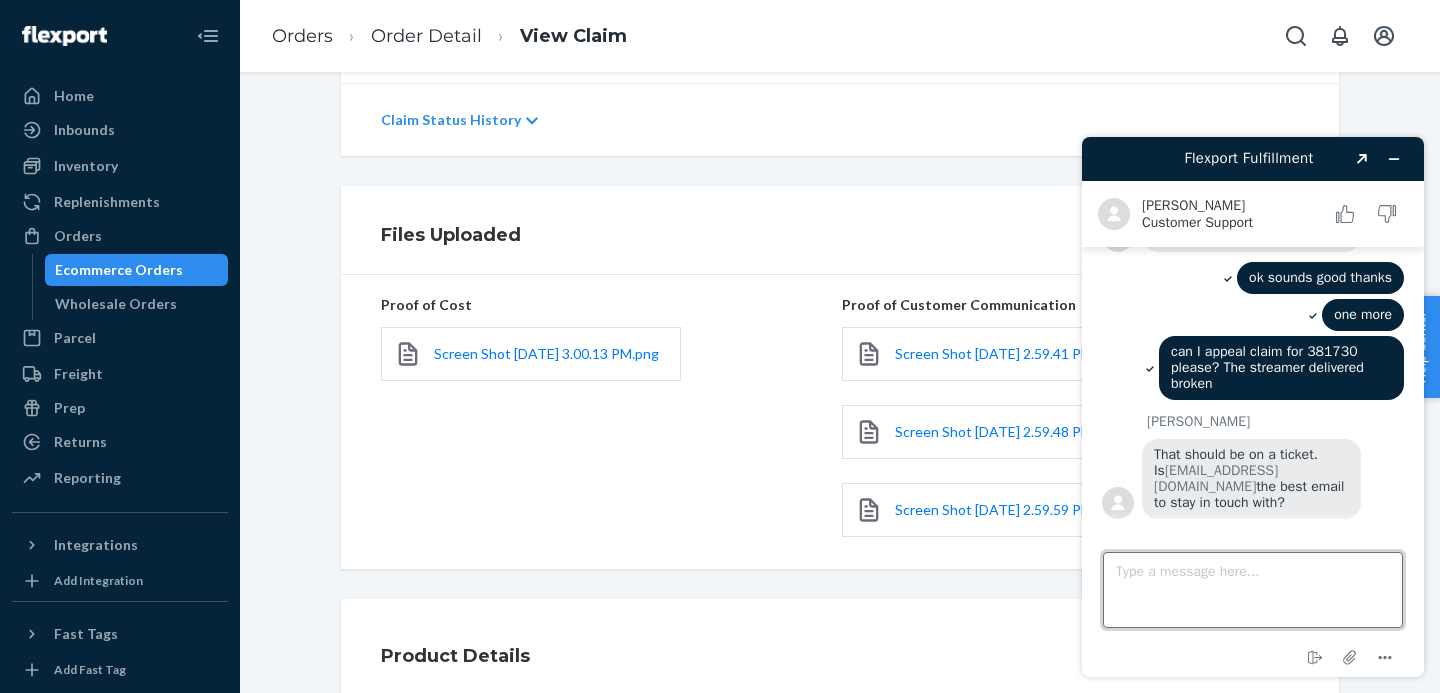 scroll, scrollTop: 766, scrollLeft: 0, axis: vertical 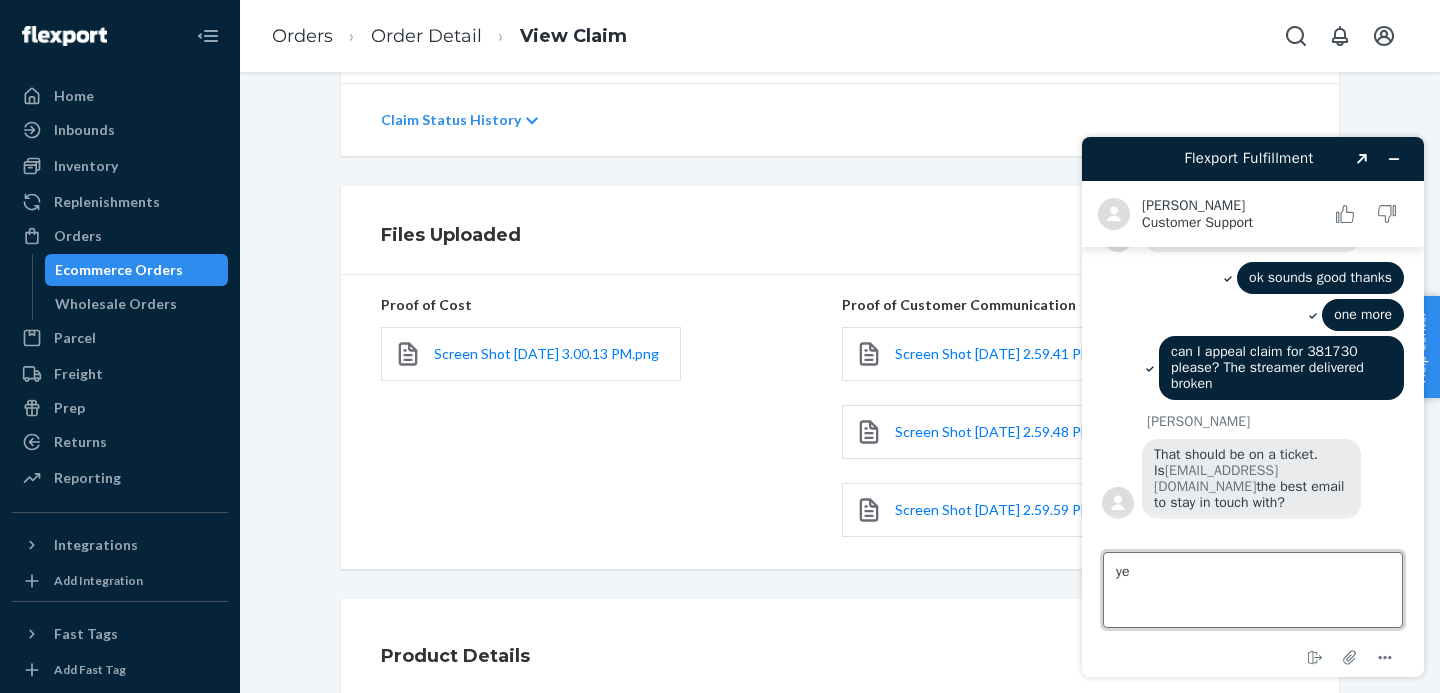 type on "yes" 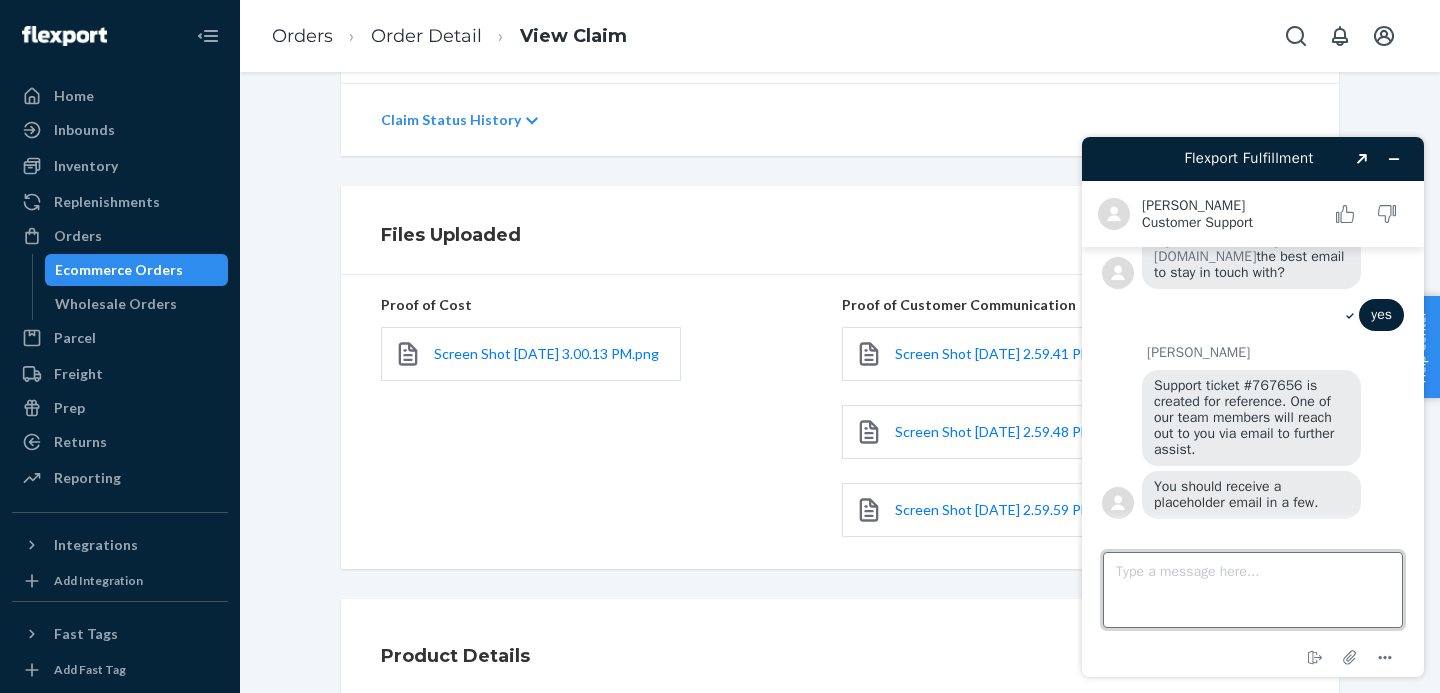 scroll, scrollTop: 1047, scrollLeft: 0, axis: vertical 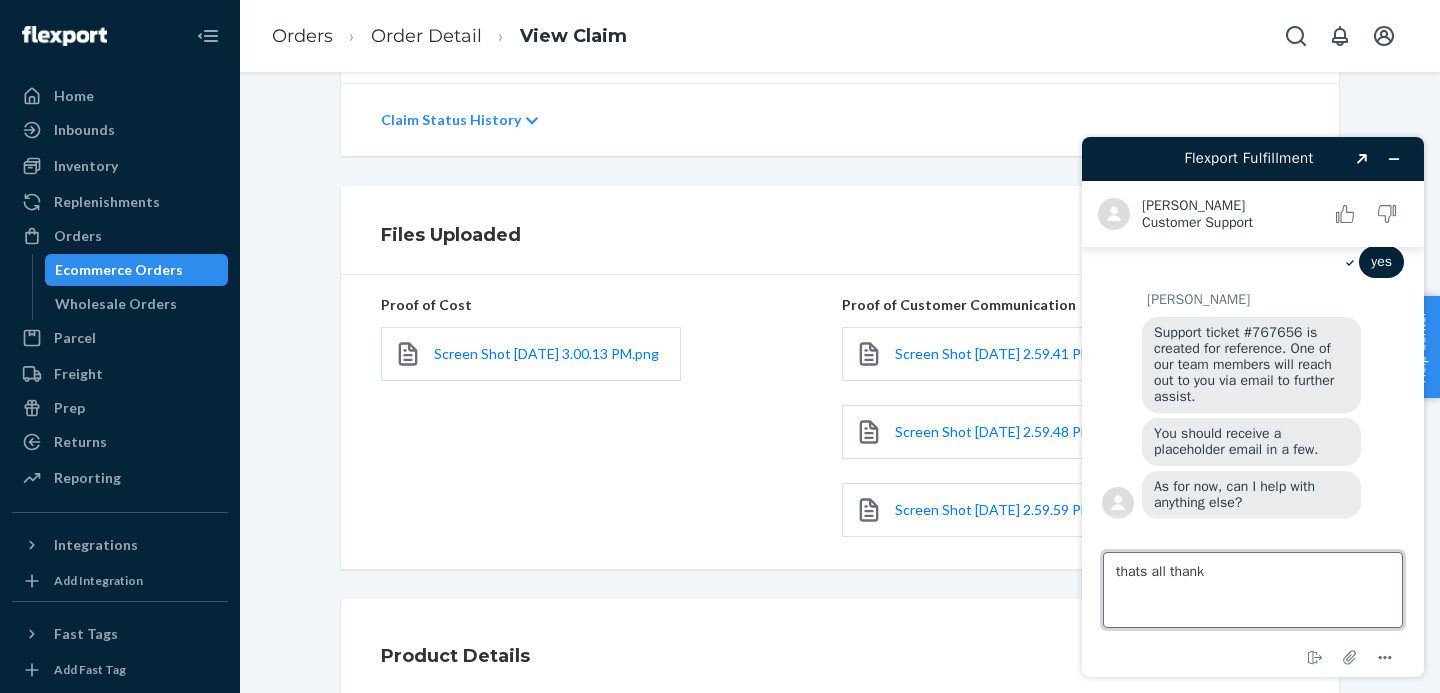type on "thats all thanks" 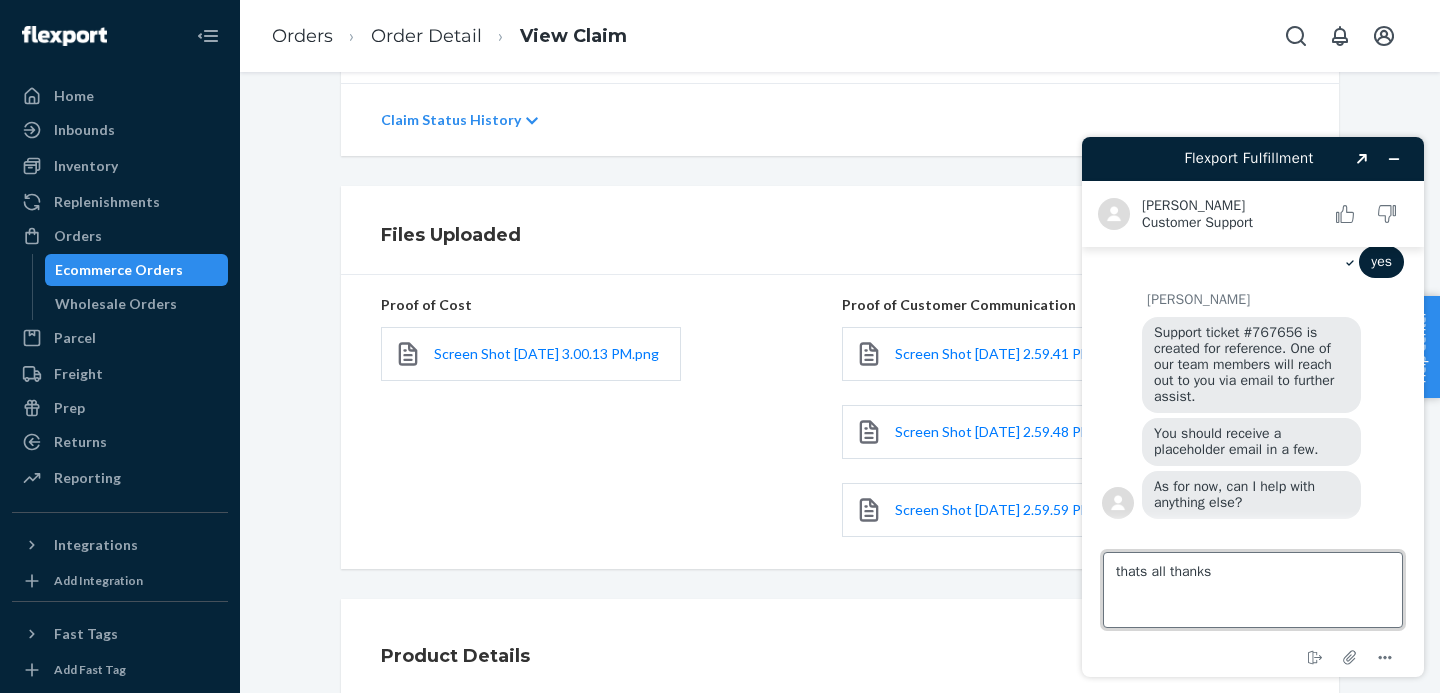 type 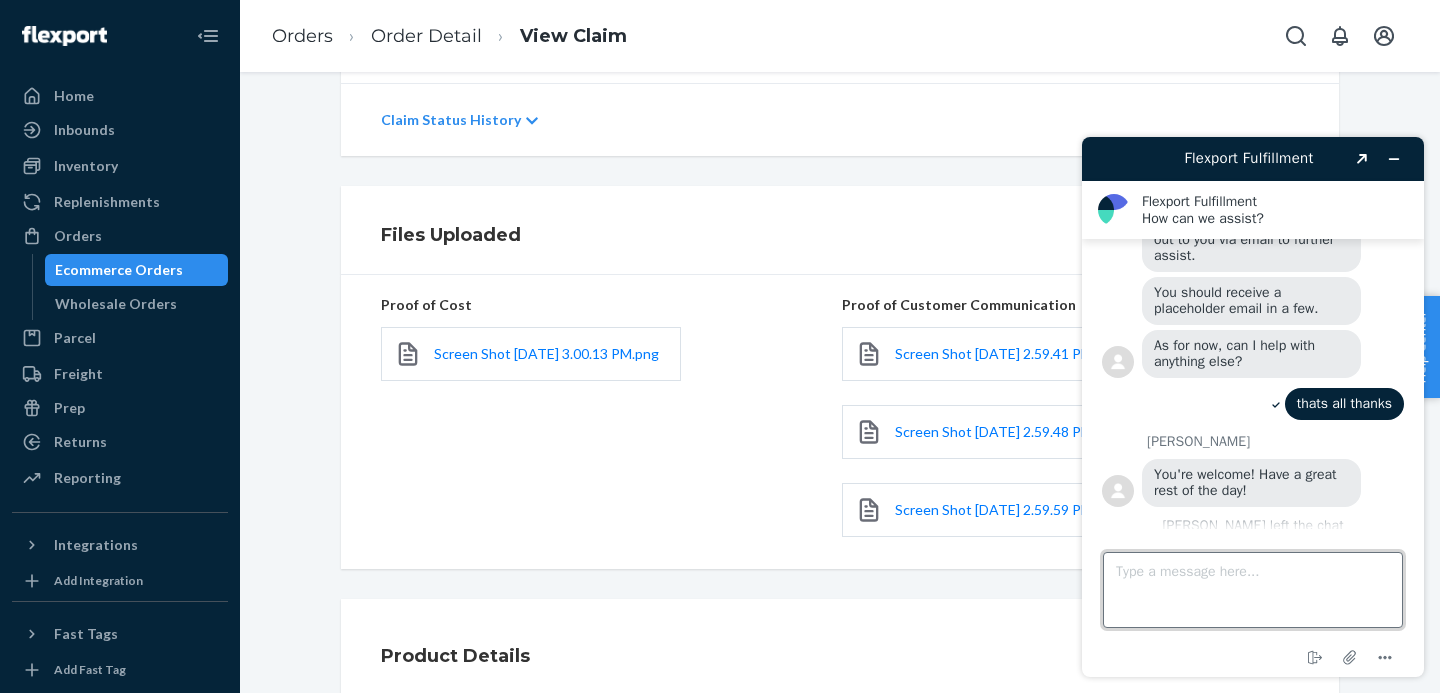 scroll, scrollTop: 1268, scrollLeft: 0, axis: vertical 